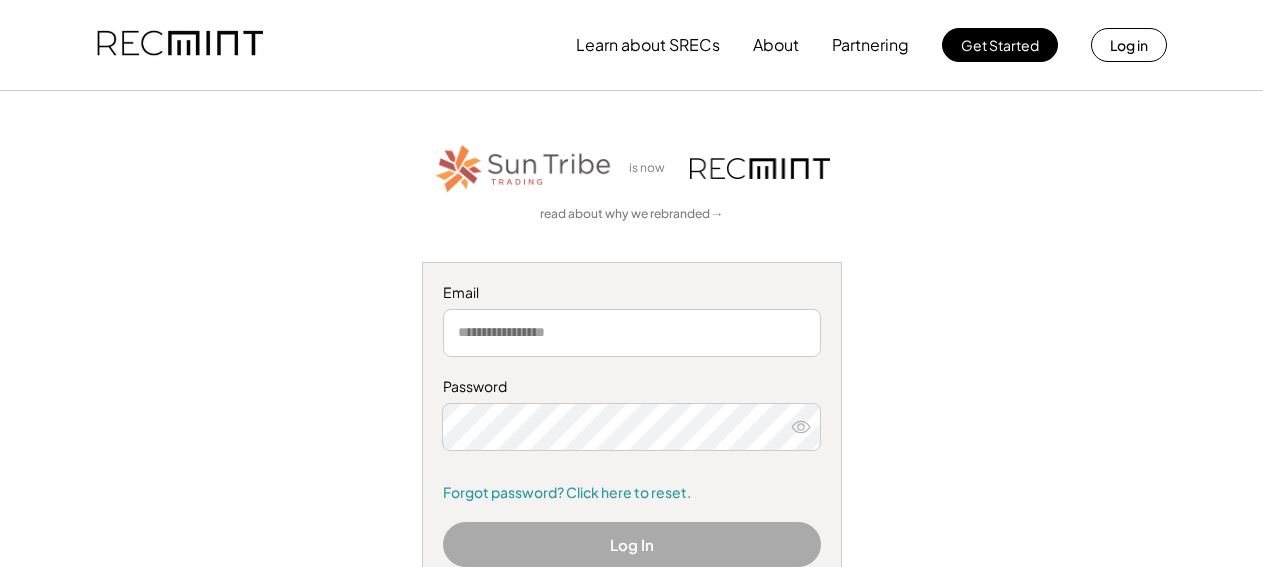 scroll, scrollTop: 0, scrollLeft: 0, axis: both 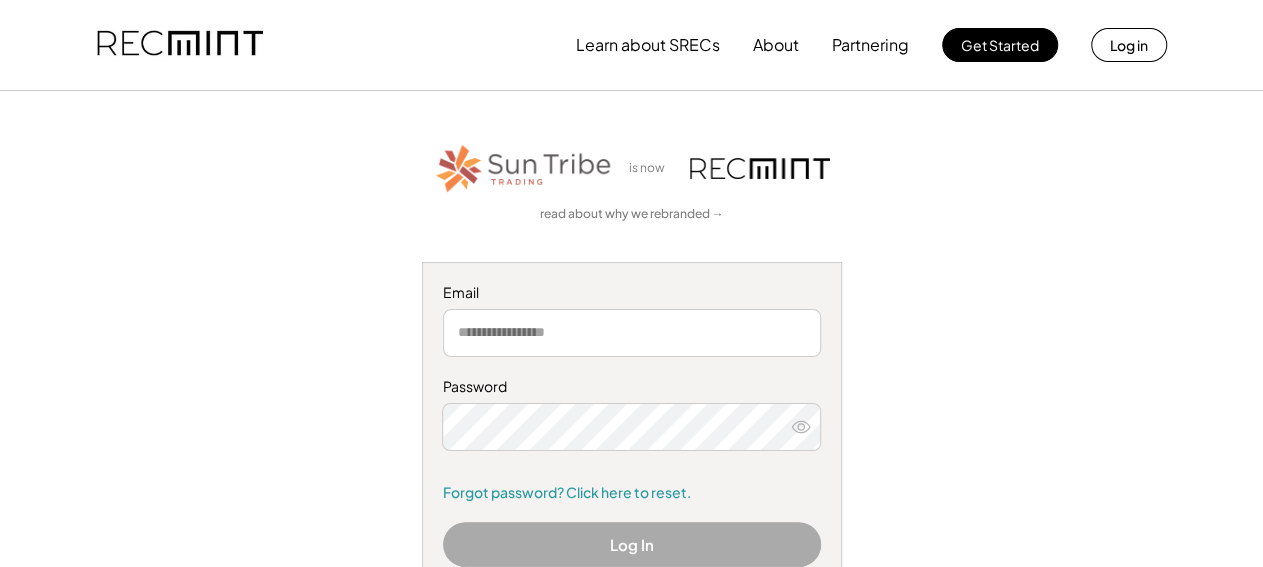 click at bounding box center (632, 333) 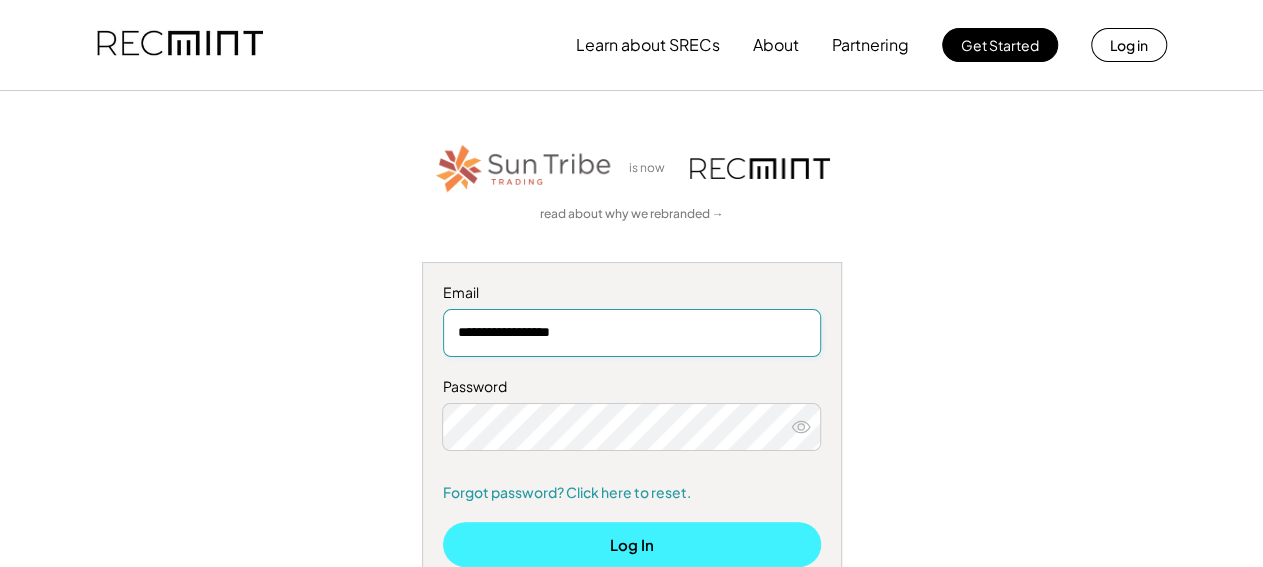 type on "**********" 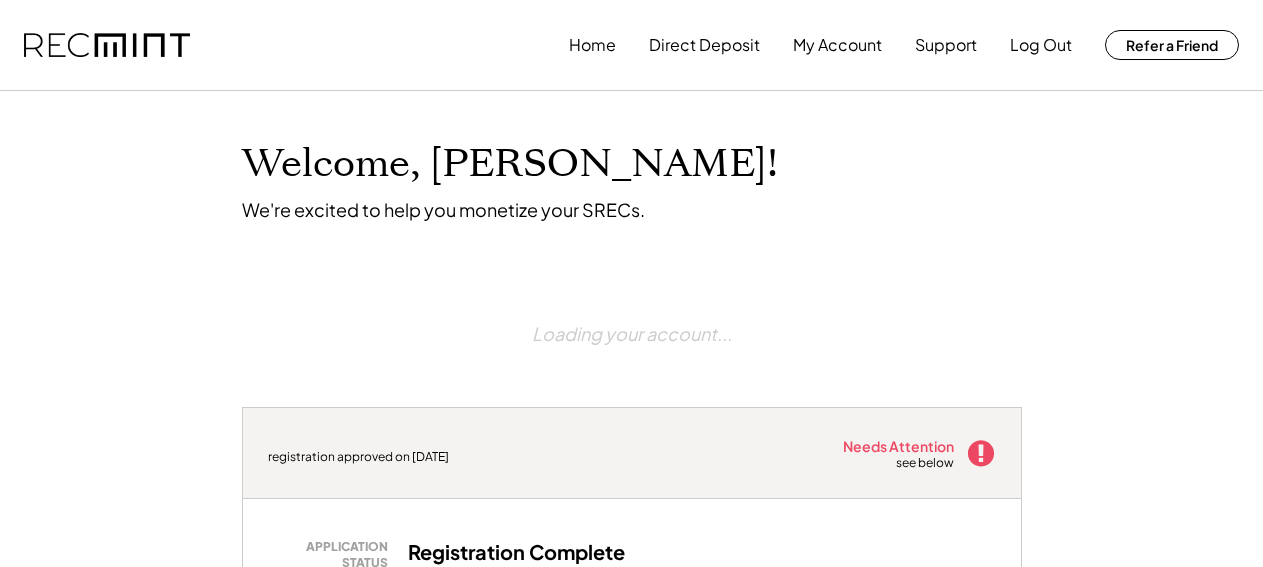 scroll, scrollTop: 0, scrollLeft: 0, axis: both 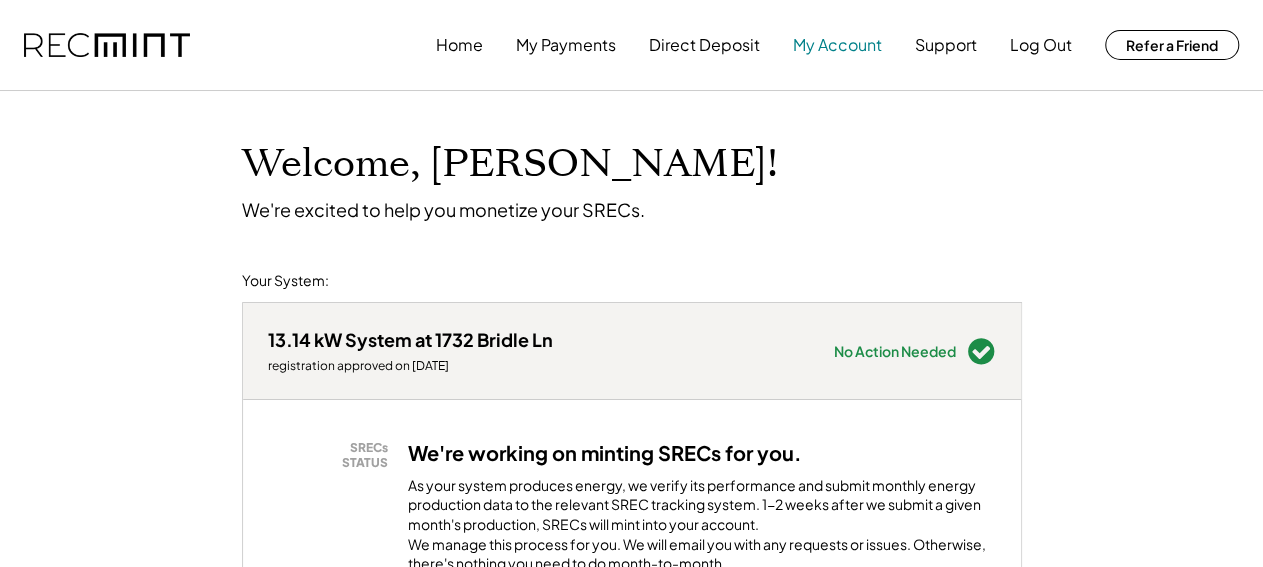 click on "My Account" at bounding box center [837, 45] 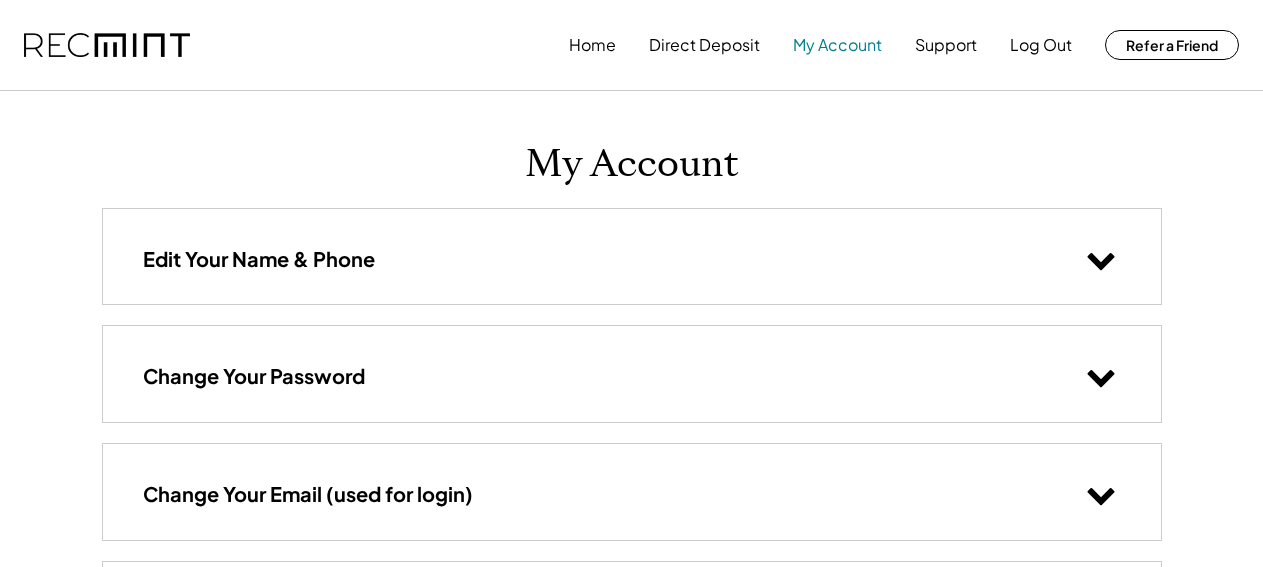 scroll, scrollTop: 0, scrollLeft: 0, axis: both 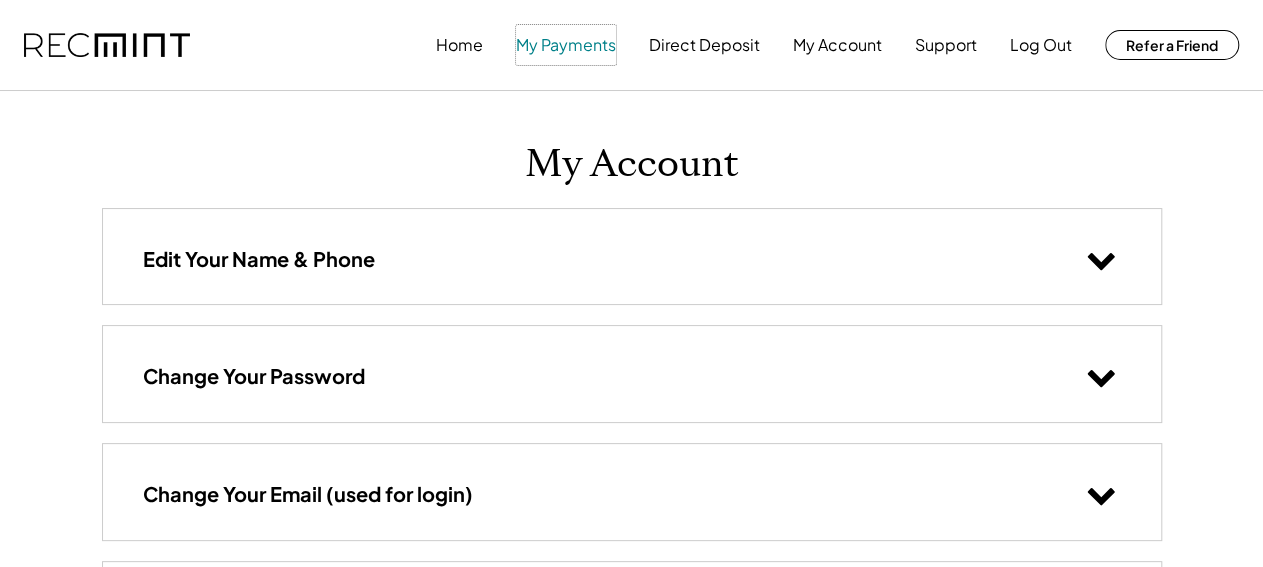 click on "My Payments" at bounding box center [566, 45] 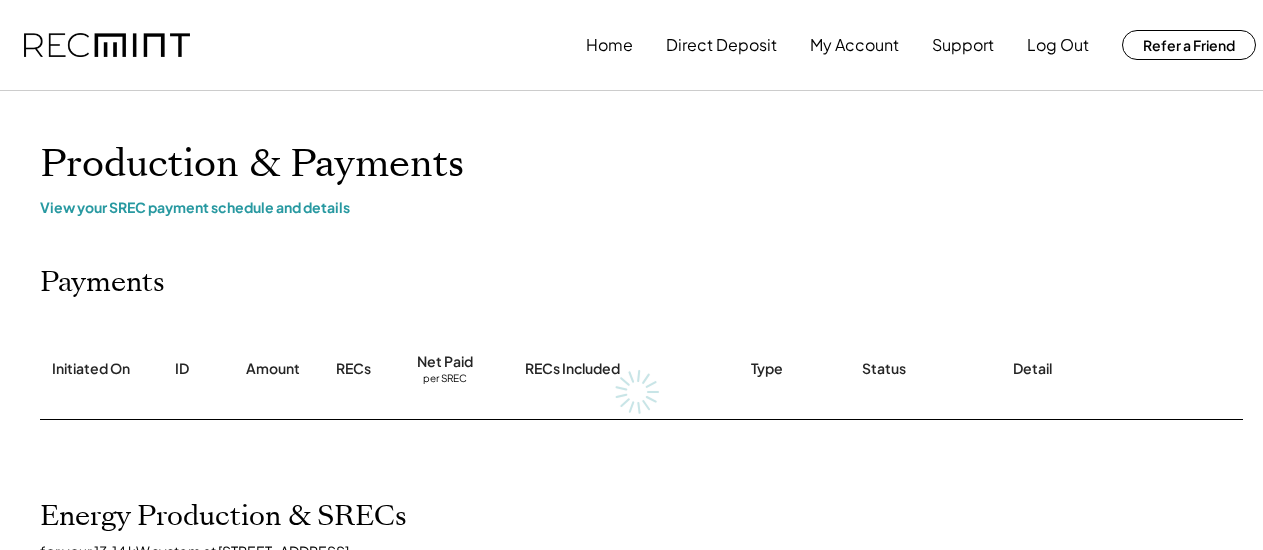 scroll, scrollTop: 0, scrollLeft: 0, axis: both 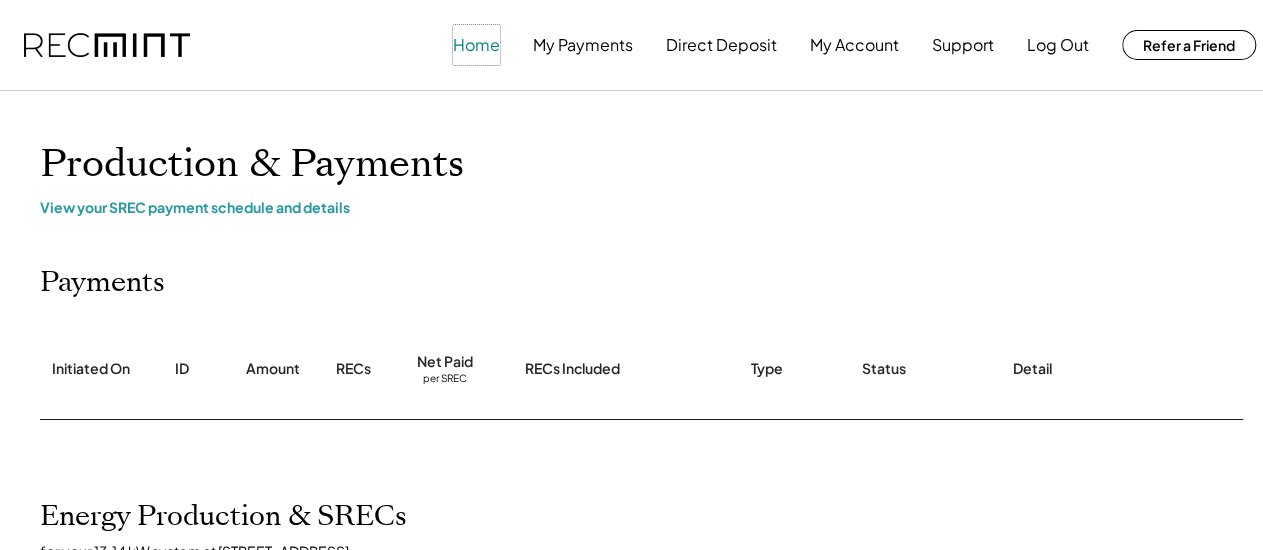 click on "Home" at bounding box center (476, 45) 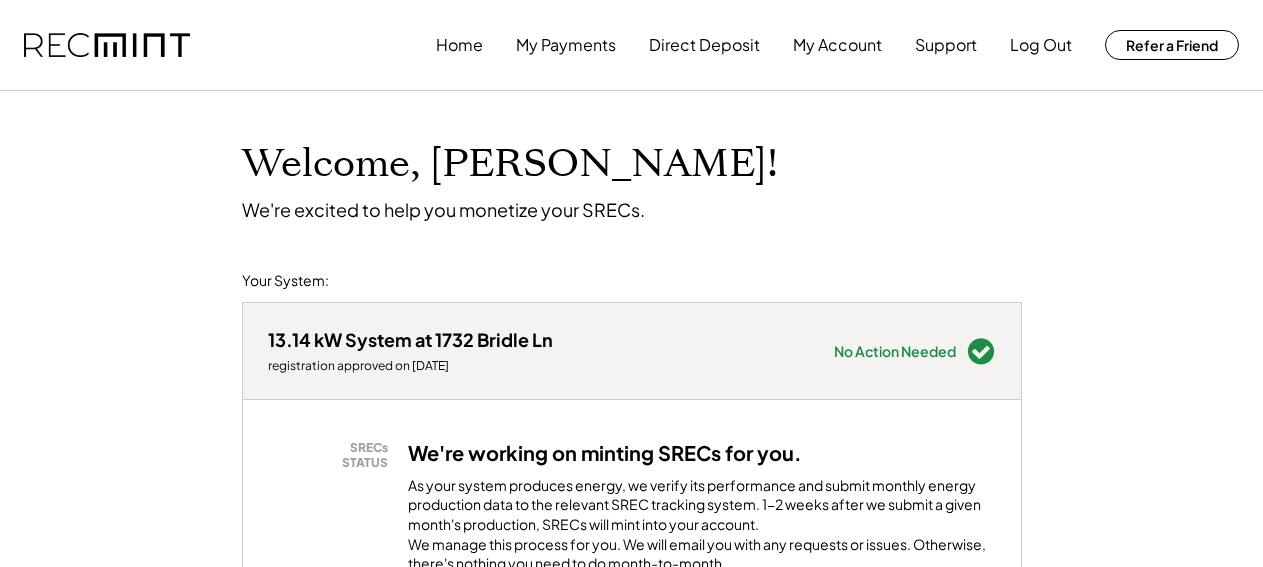 scroll, scrollTop: 0, scrollLeft: 0, axis: both 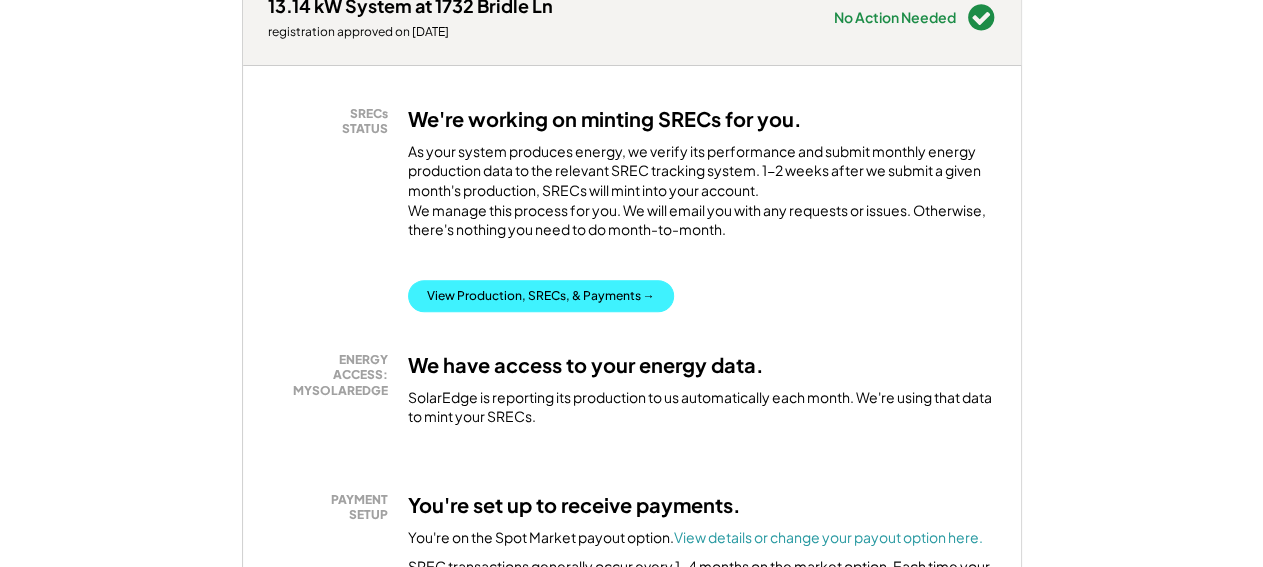 click on "View Production, SRECs, & Payments →" at bounding box center [541, 296] 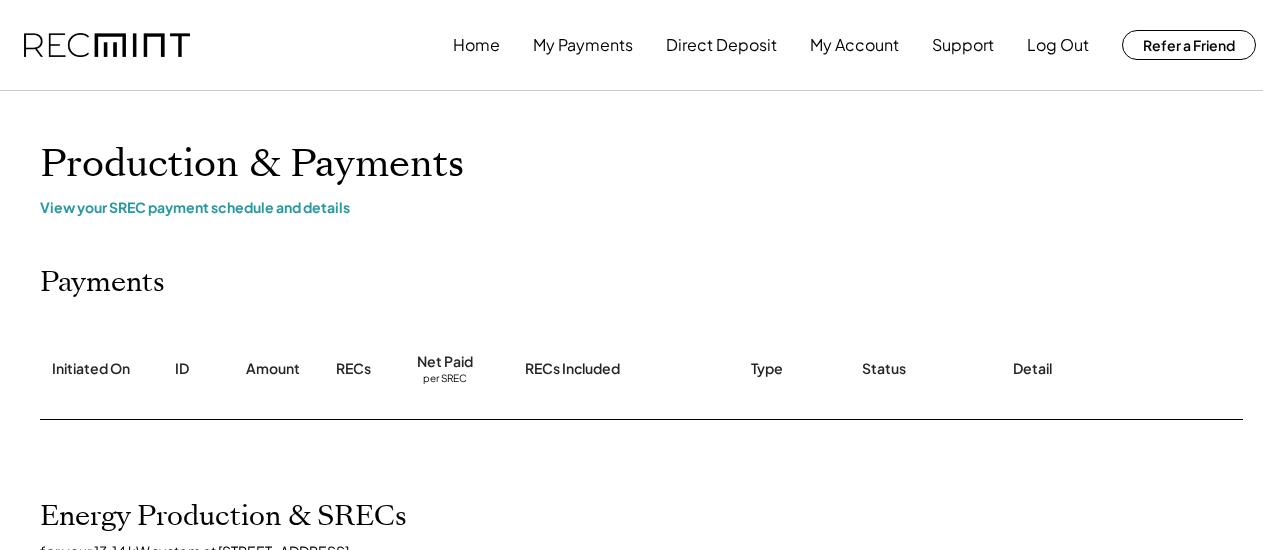 scroll, scrollTop: 0, scrollLeft: 0, axis: both 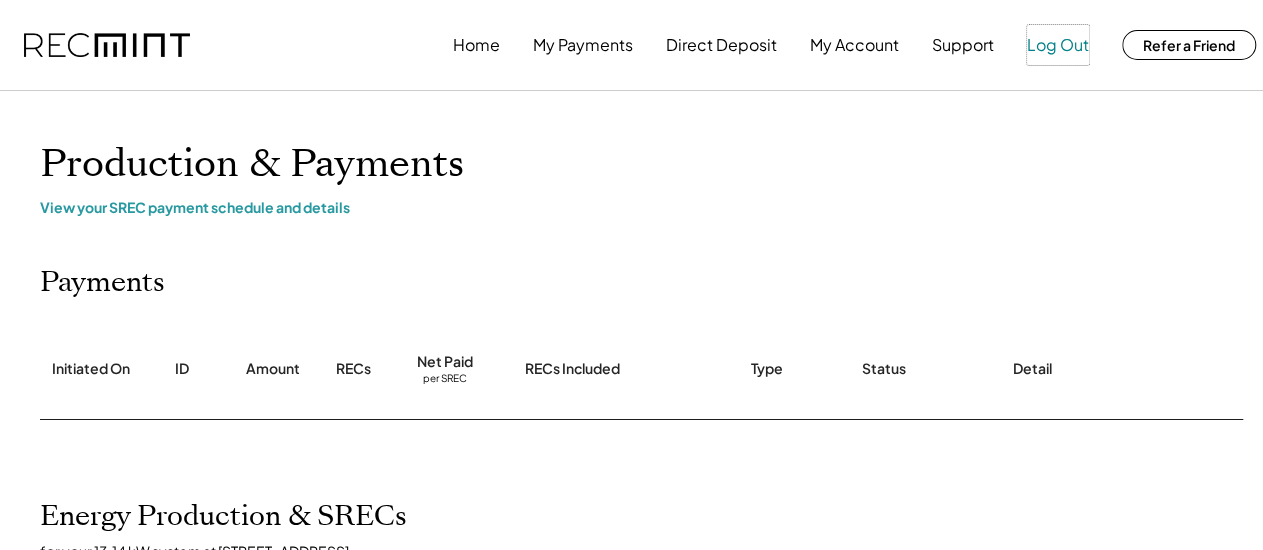 click on "Log Out" at bounding box center (1058, 45) 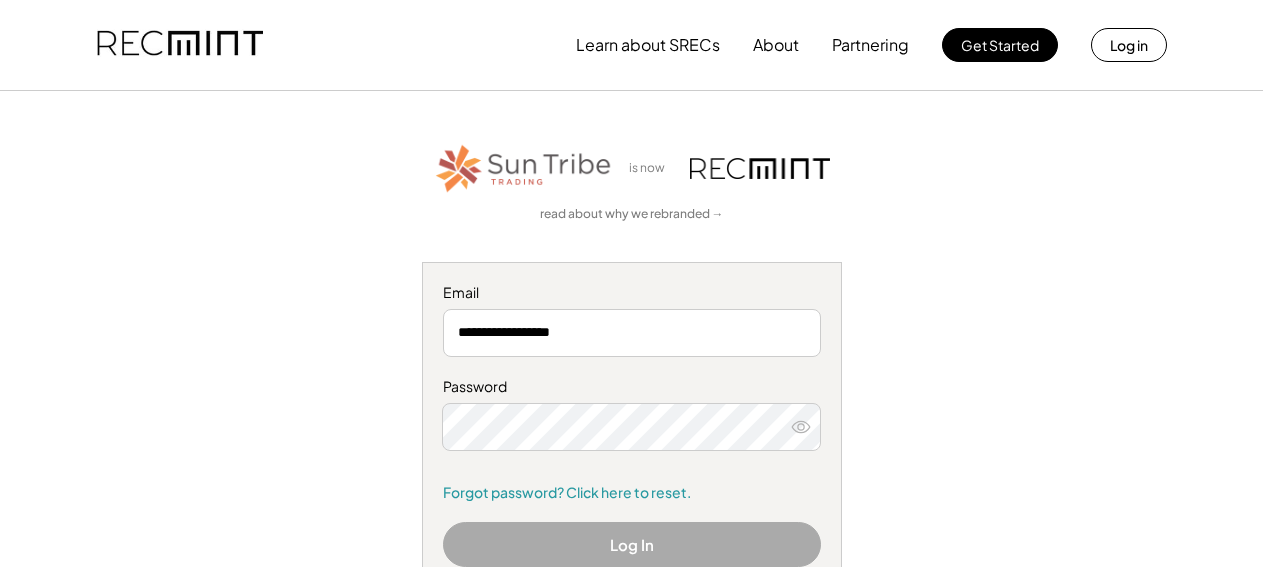 scroll, scrollTop: 0, scrollLeft: 0, axis: both 